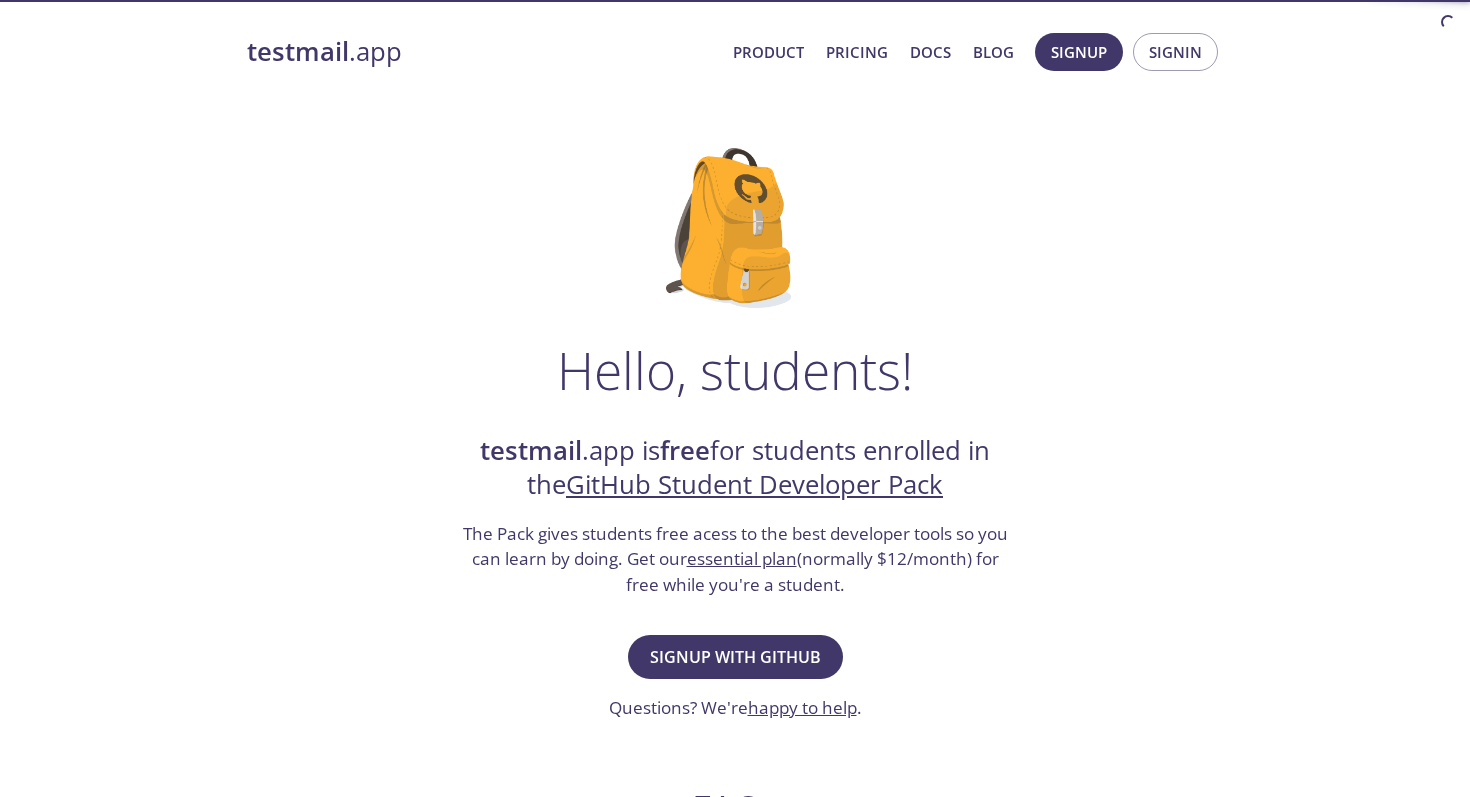 scroll, scrollTop: 0, scrollLeft: 0, axis: both 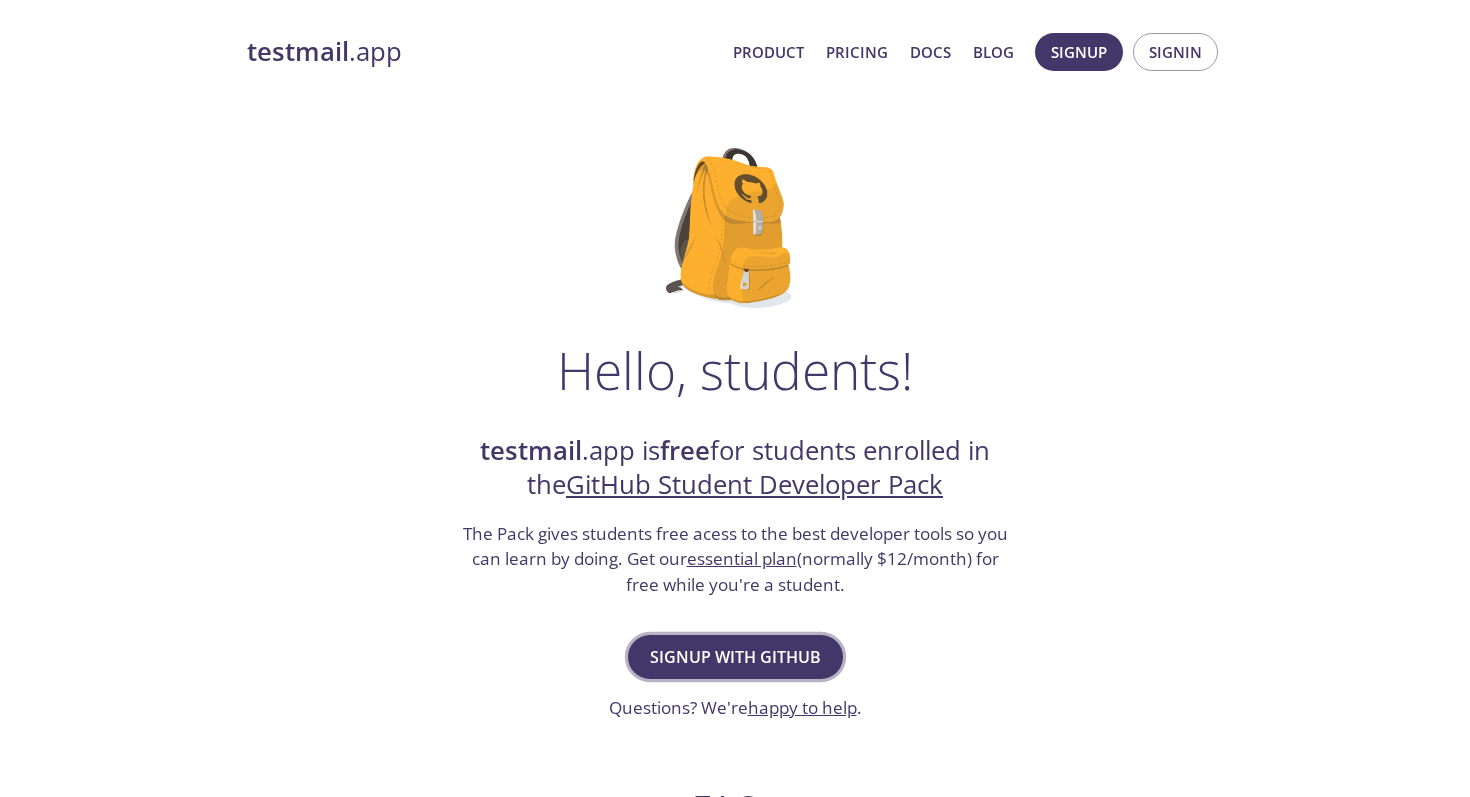 click on "Signup with GitHub" at bounding box center (735, 657) 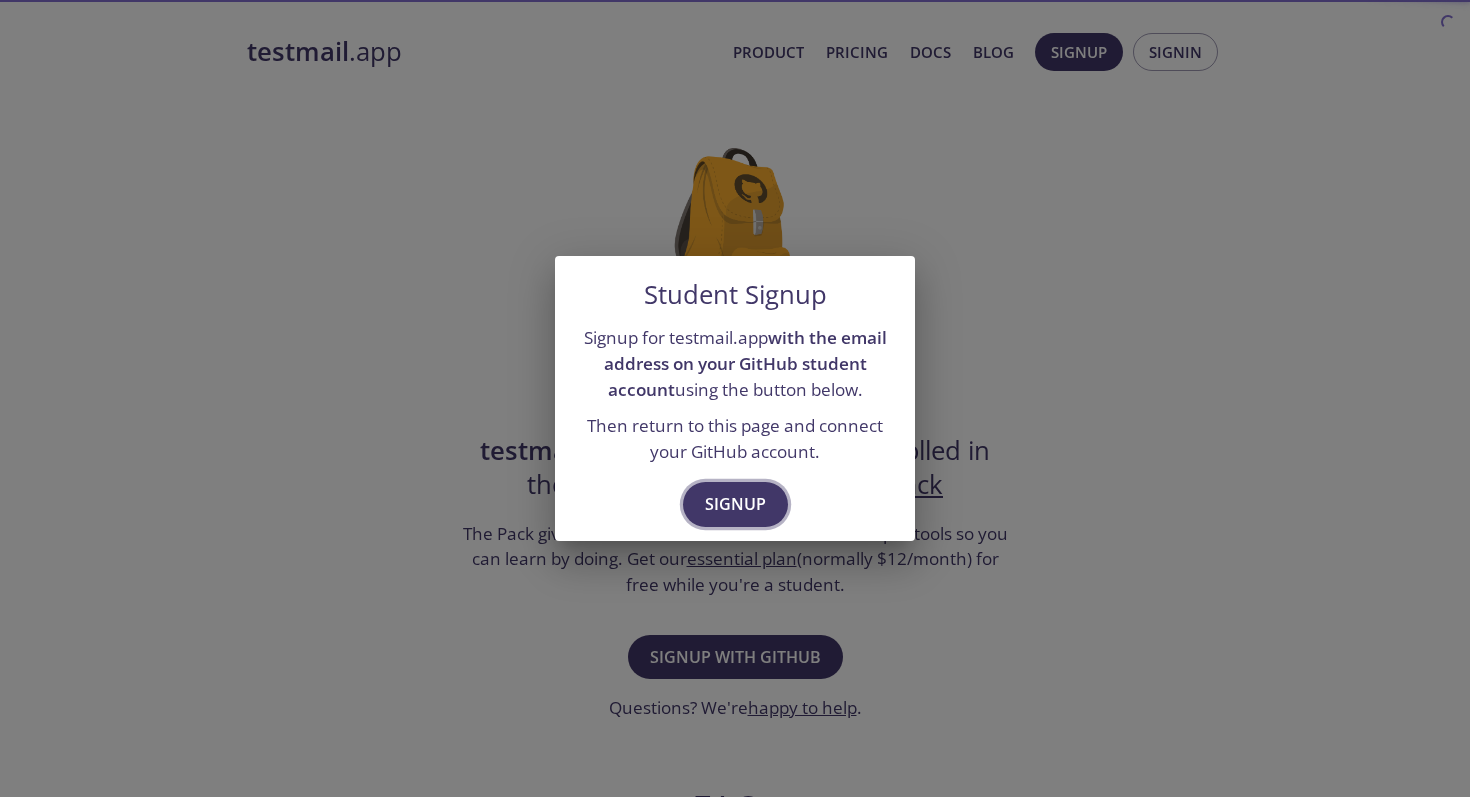 click on "Signup" at bounding box center (735, 504) 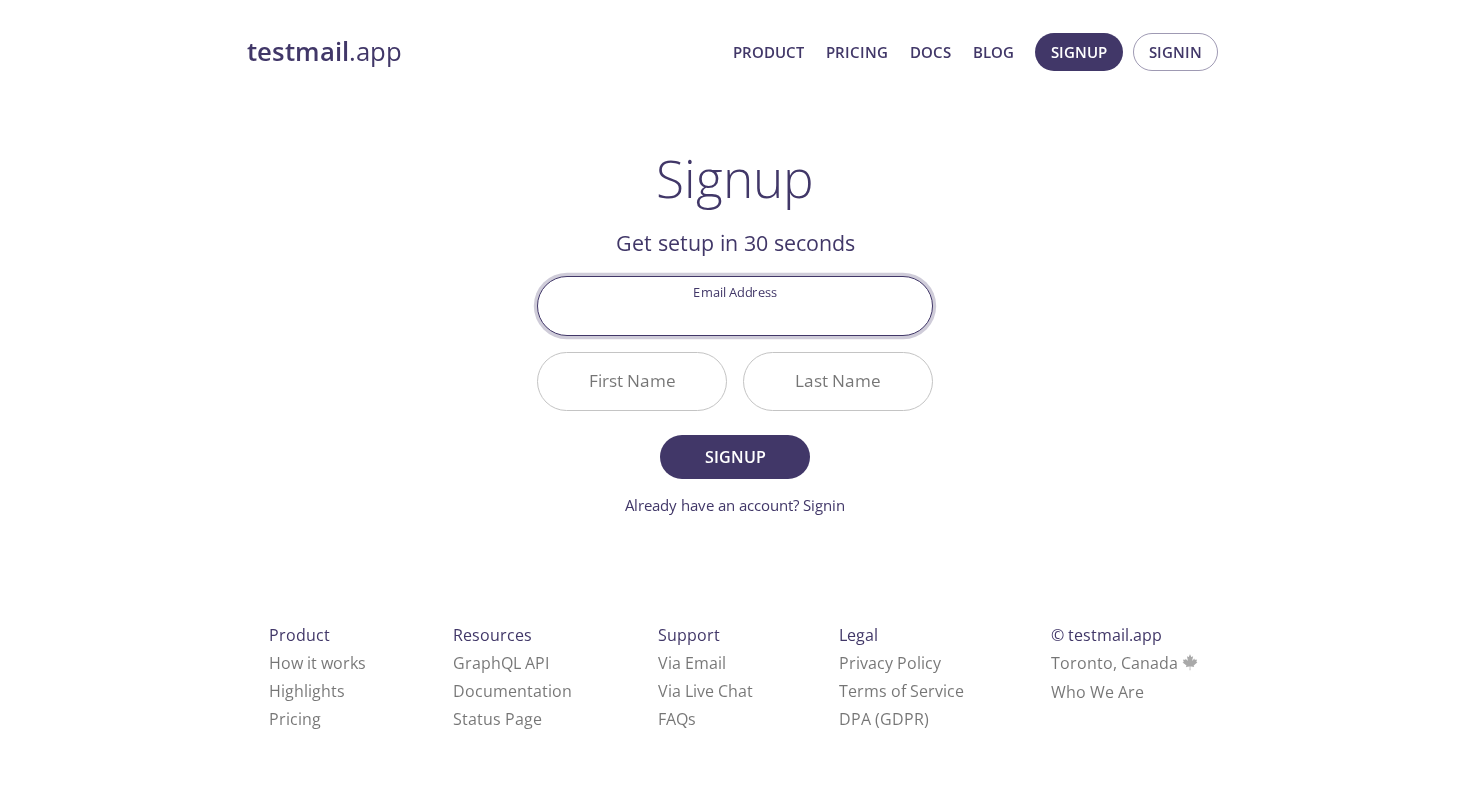 click on "Email Address" at bounding box center (735, 305) 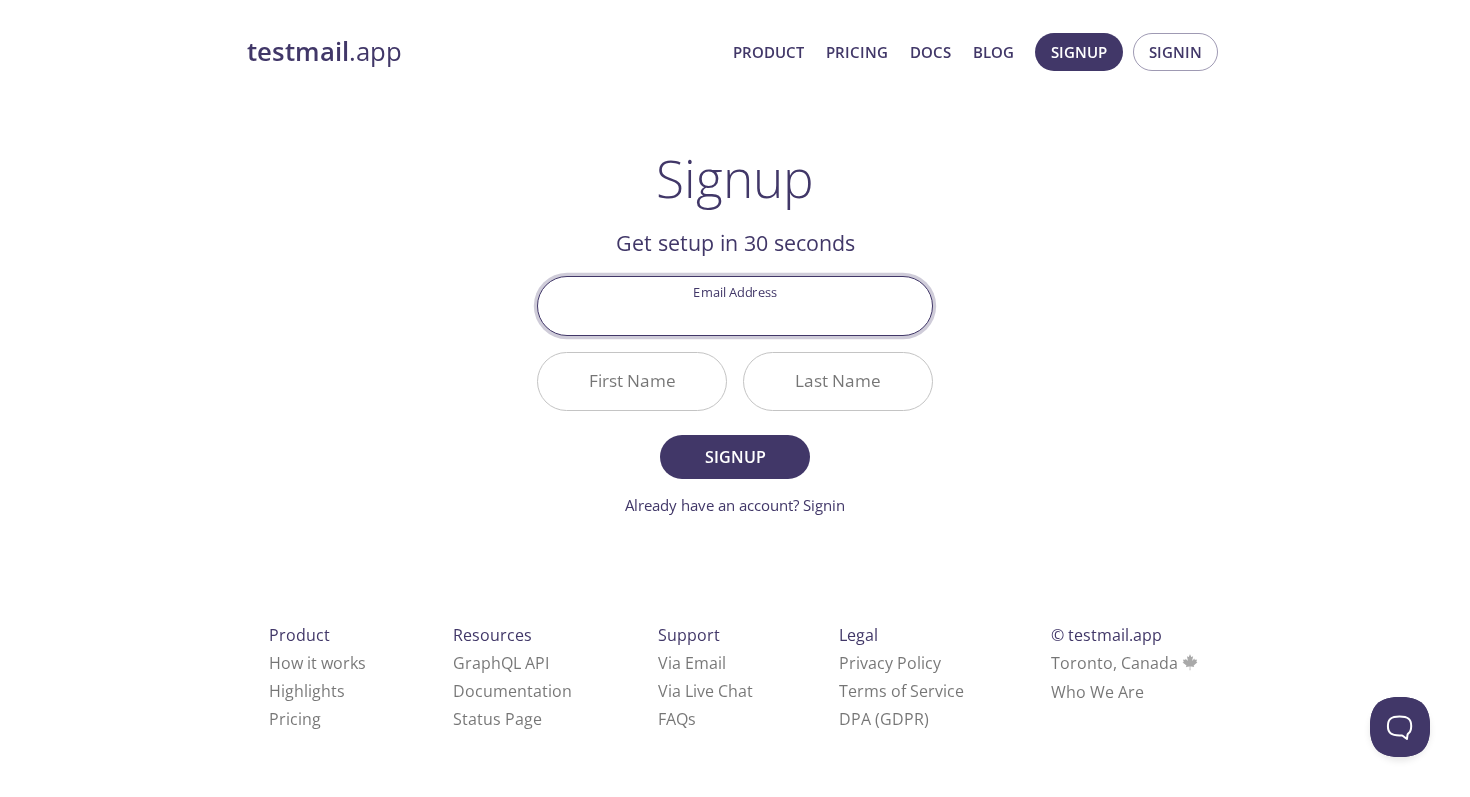 scroll, scrollTop: 0, scrollLeft: 0, axis: both 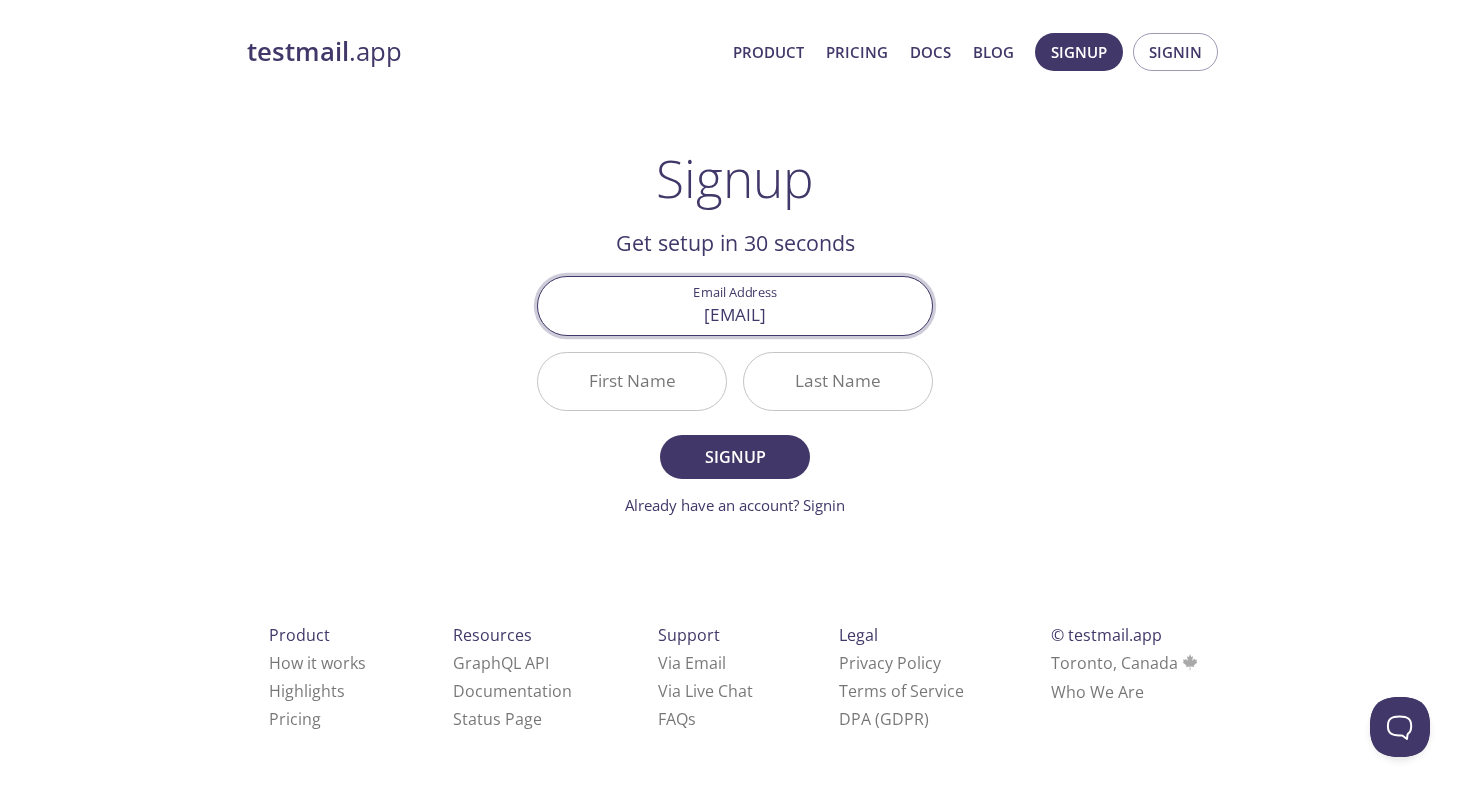 click on "First Name" at bounding box center (632, 381) 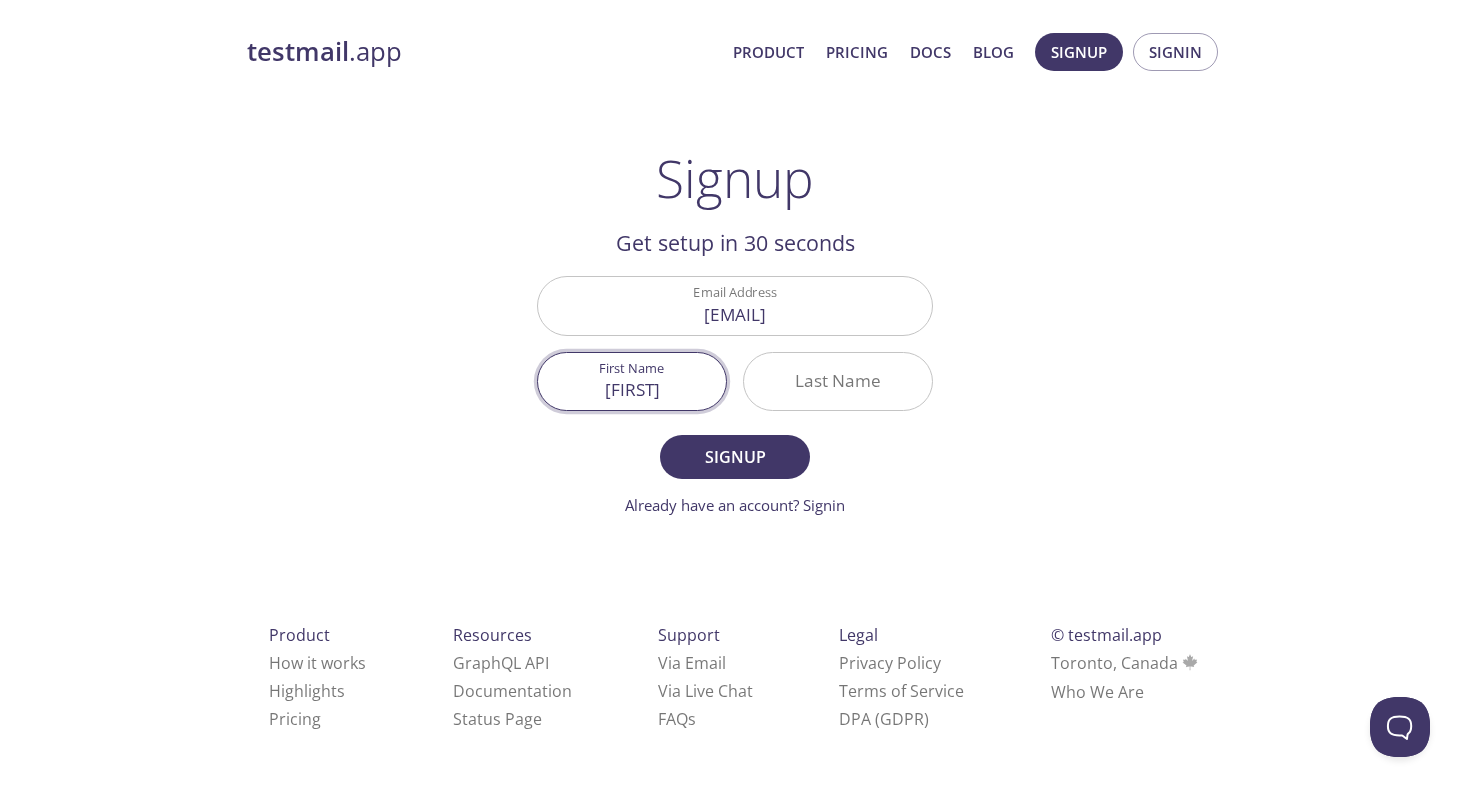 type on "[FIRST]" 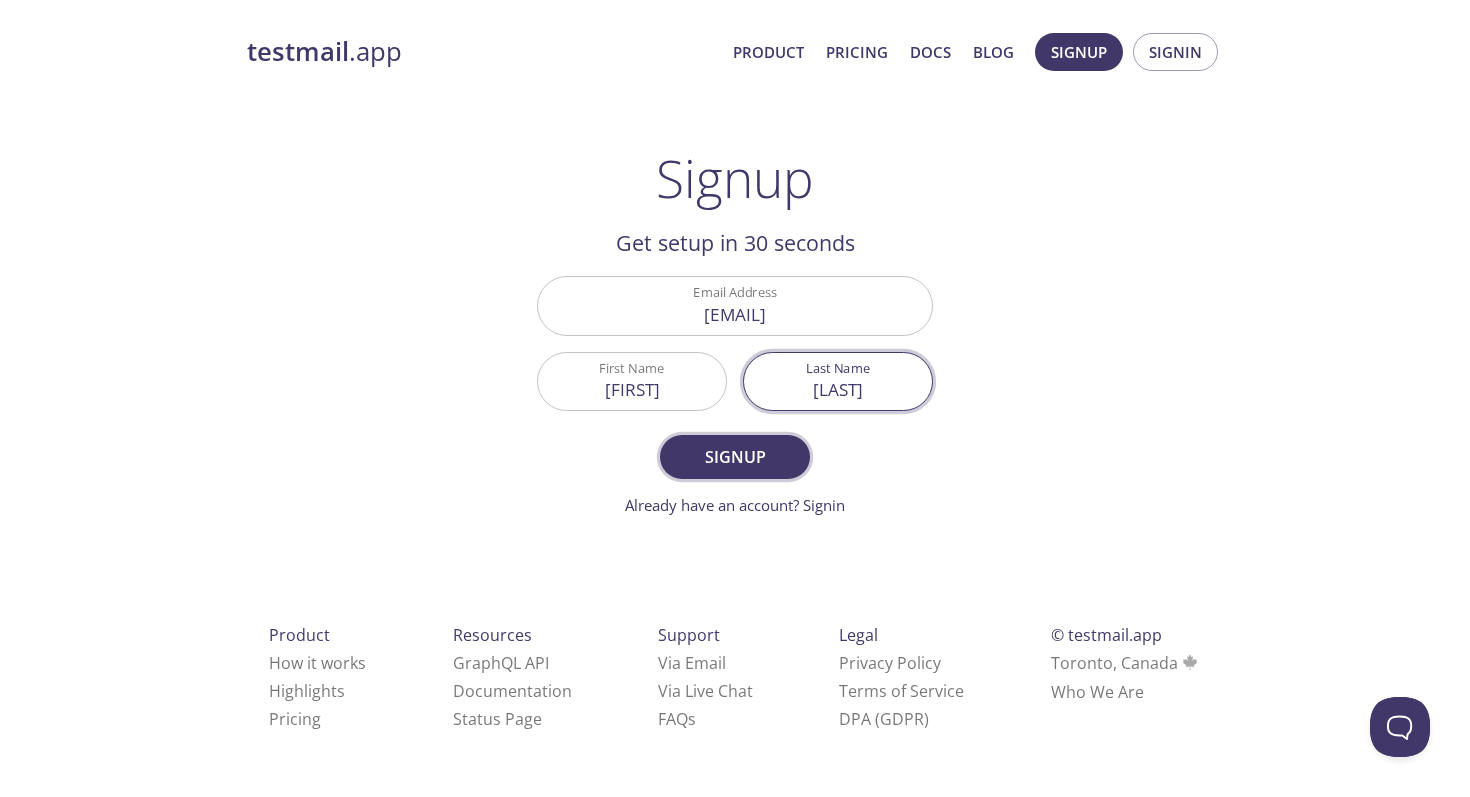 type on "[LAST]" 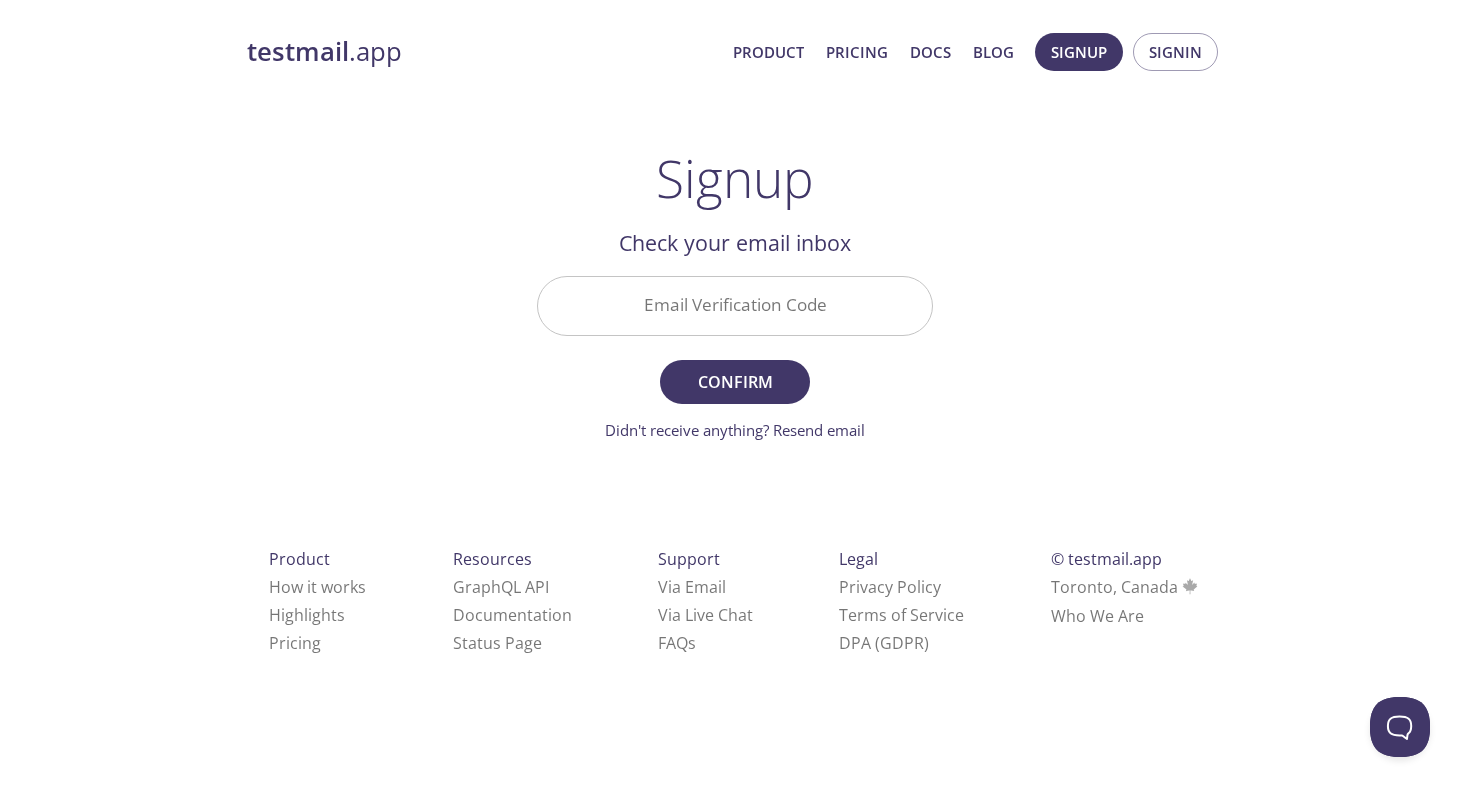 click on "Email Verification Code" at bounding box center (735, 305) 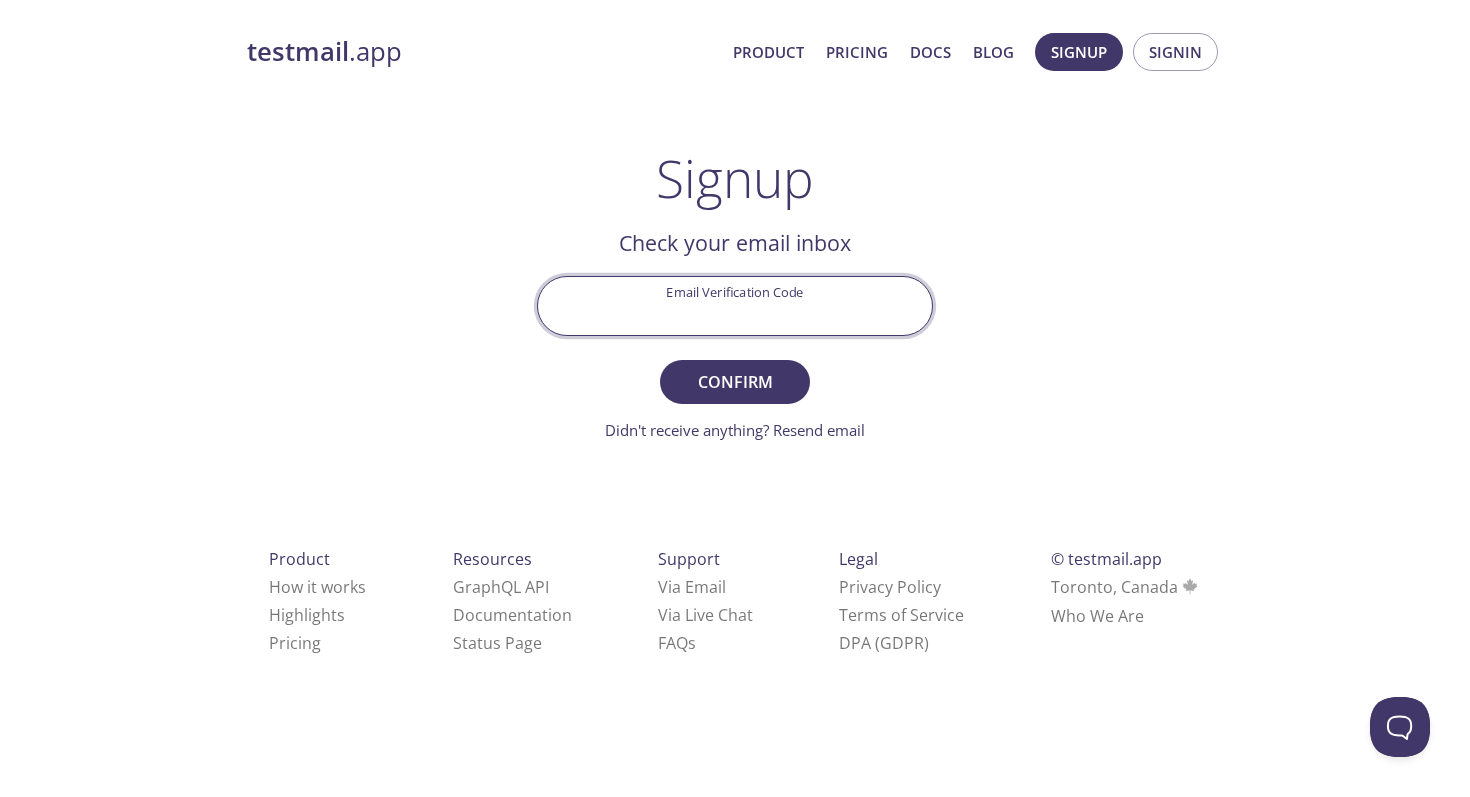 paste on "FA1DSS1" 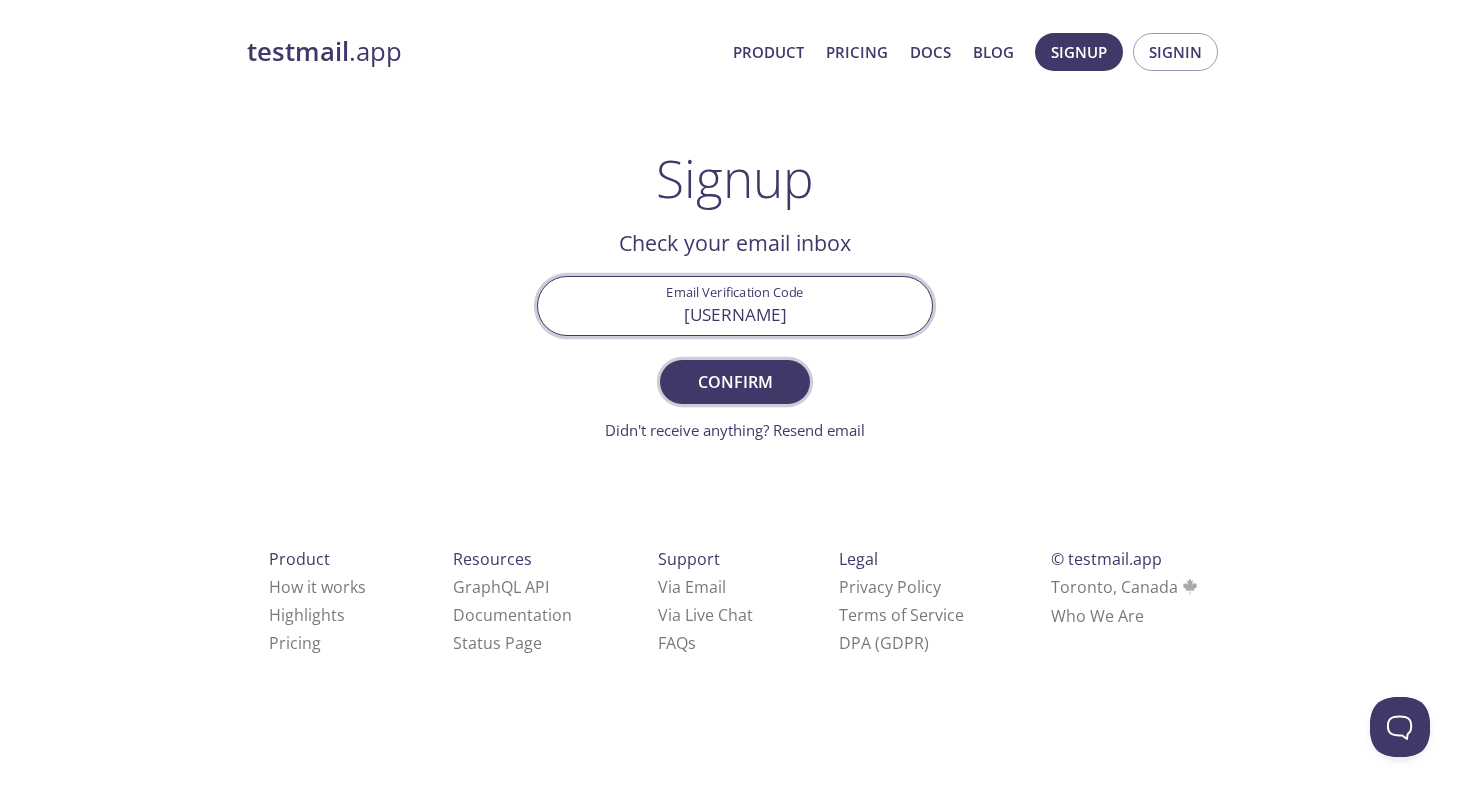 type on "FA1DSS1" 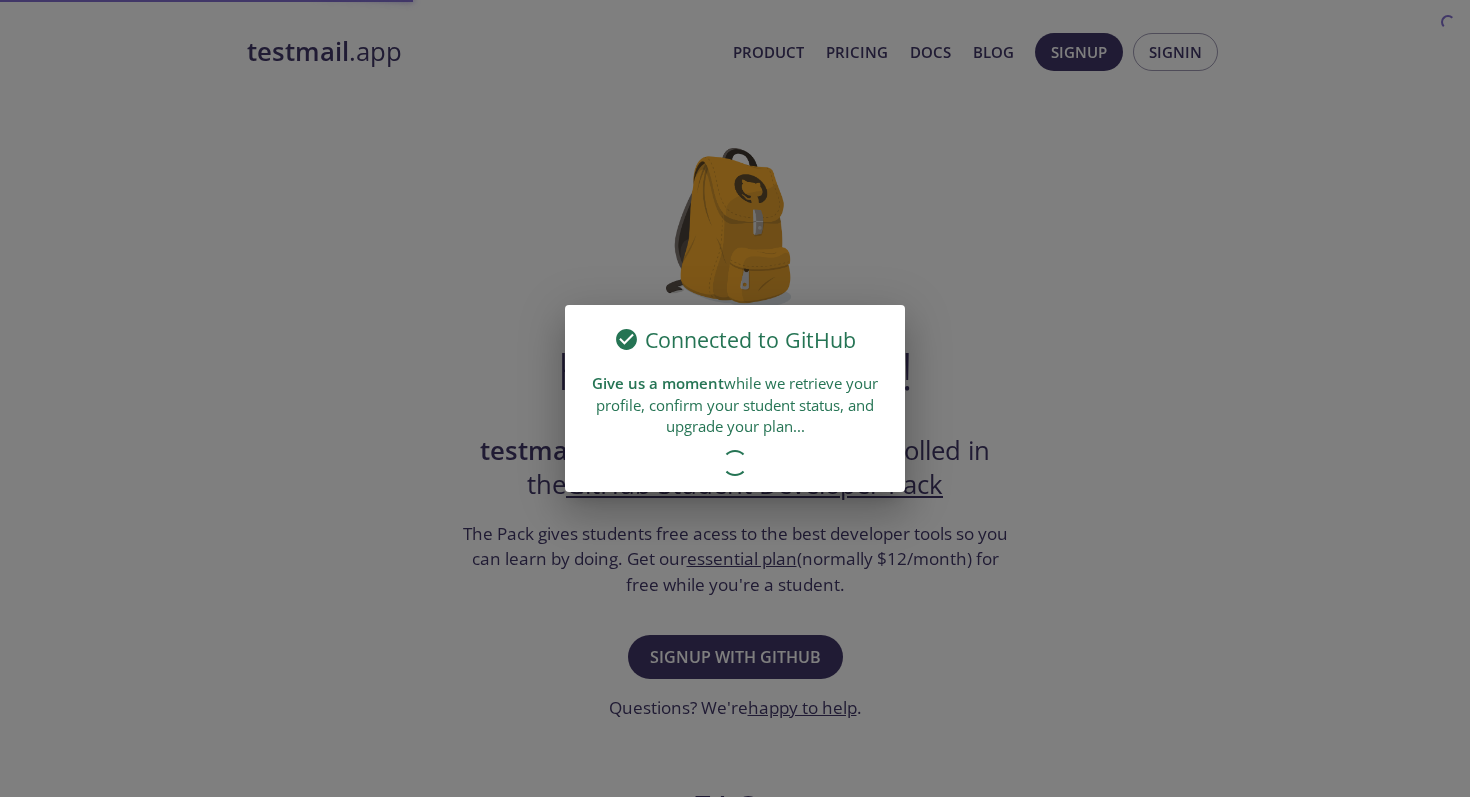 scroll, scrollTop: 0, scrollLeft: 0, axis: both 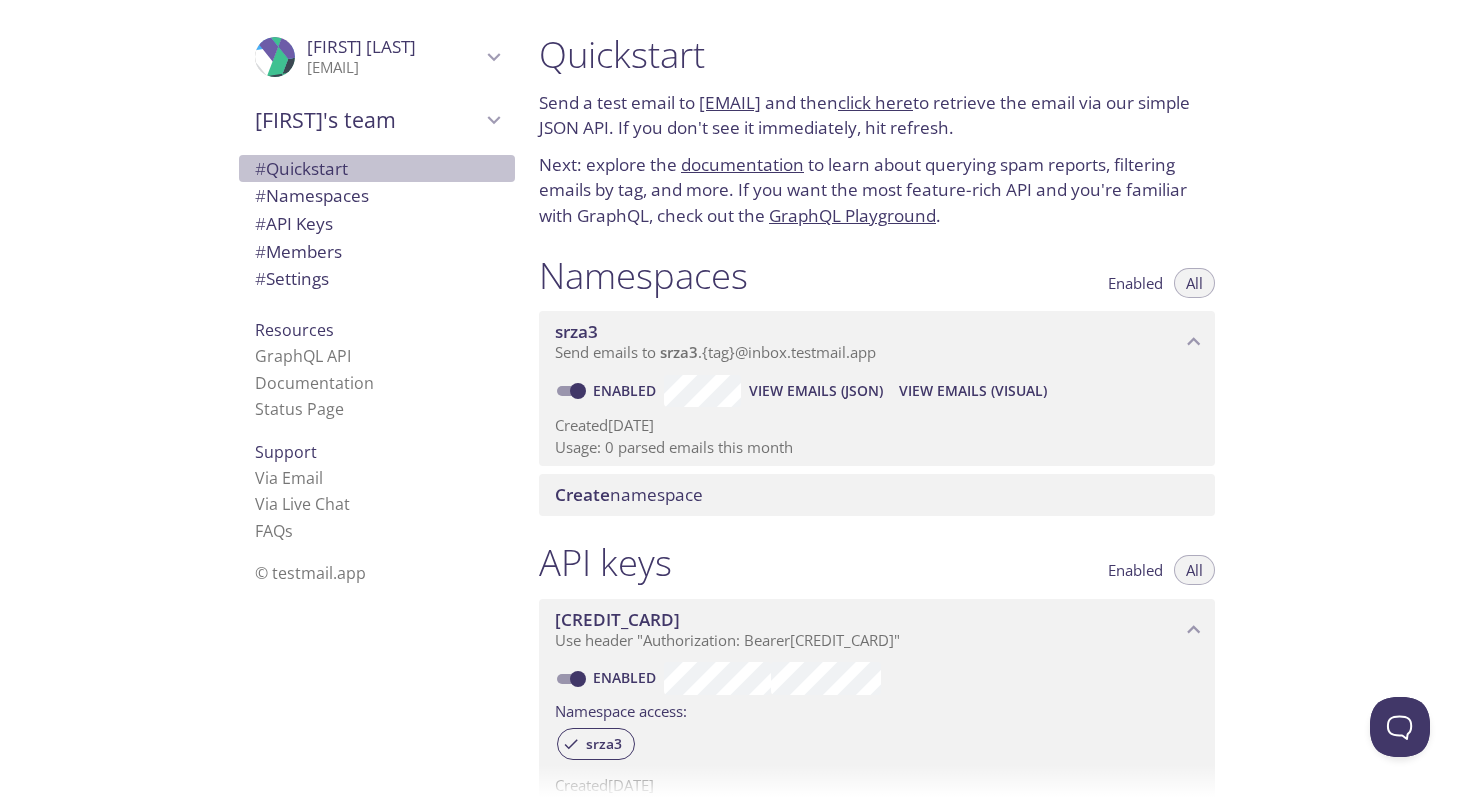 click on "#  Quickstart" at bounding box center [301, 168] 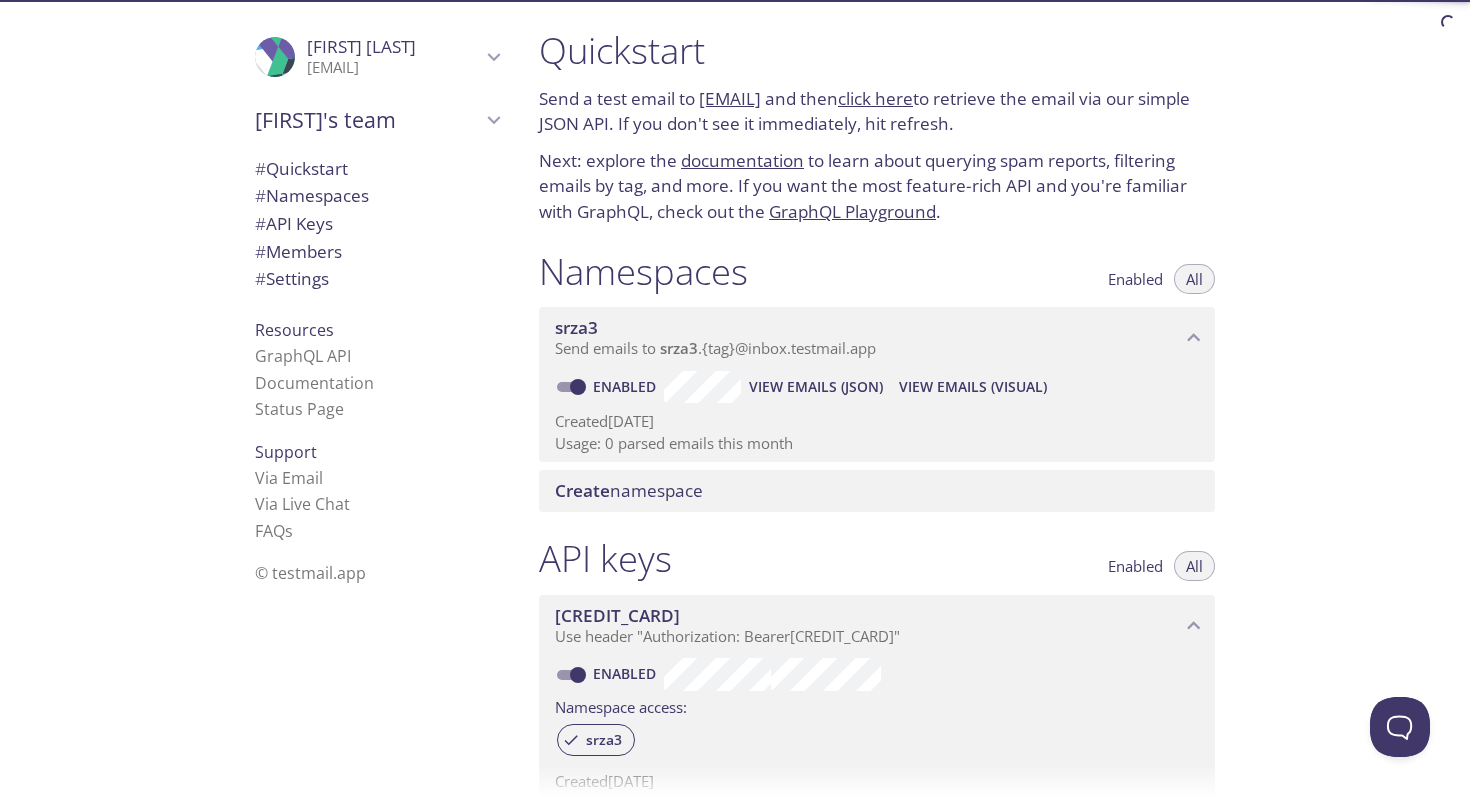 click on "#  Namespaces" at bounding box center (312, 195) 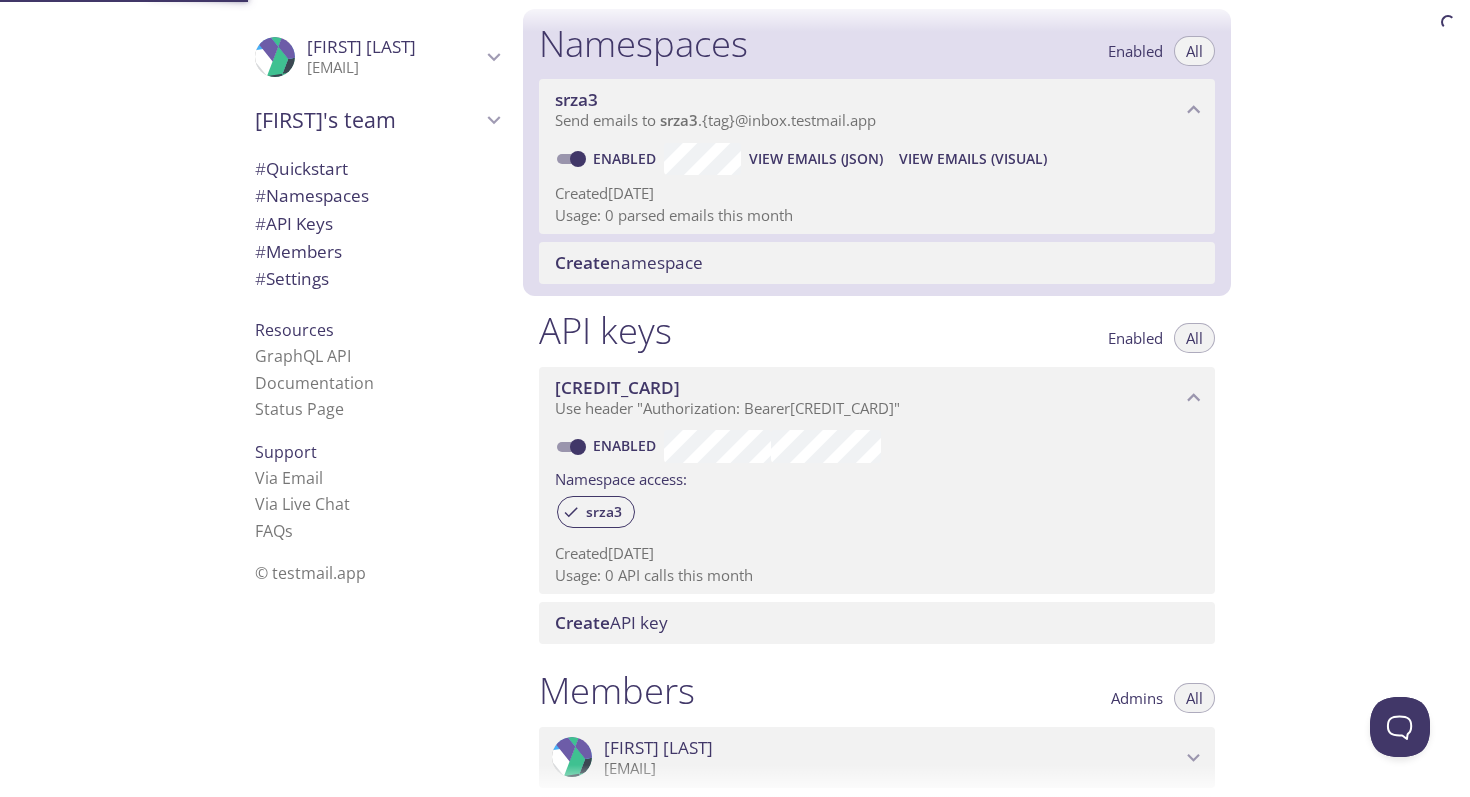 scroll, scrollTop: 253, scrollLeft: 0, axis: vertical 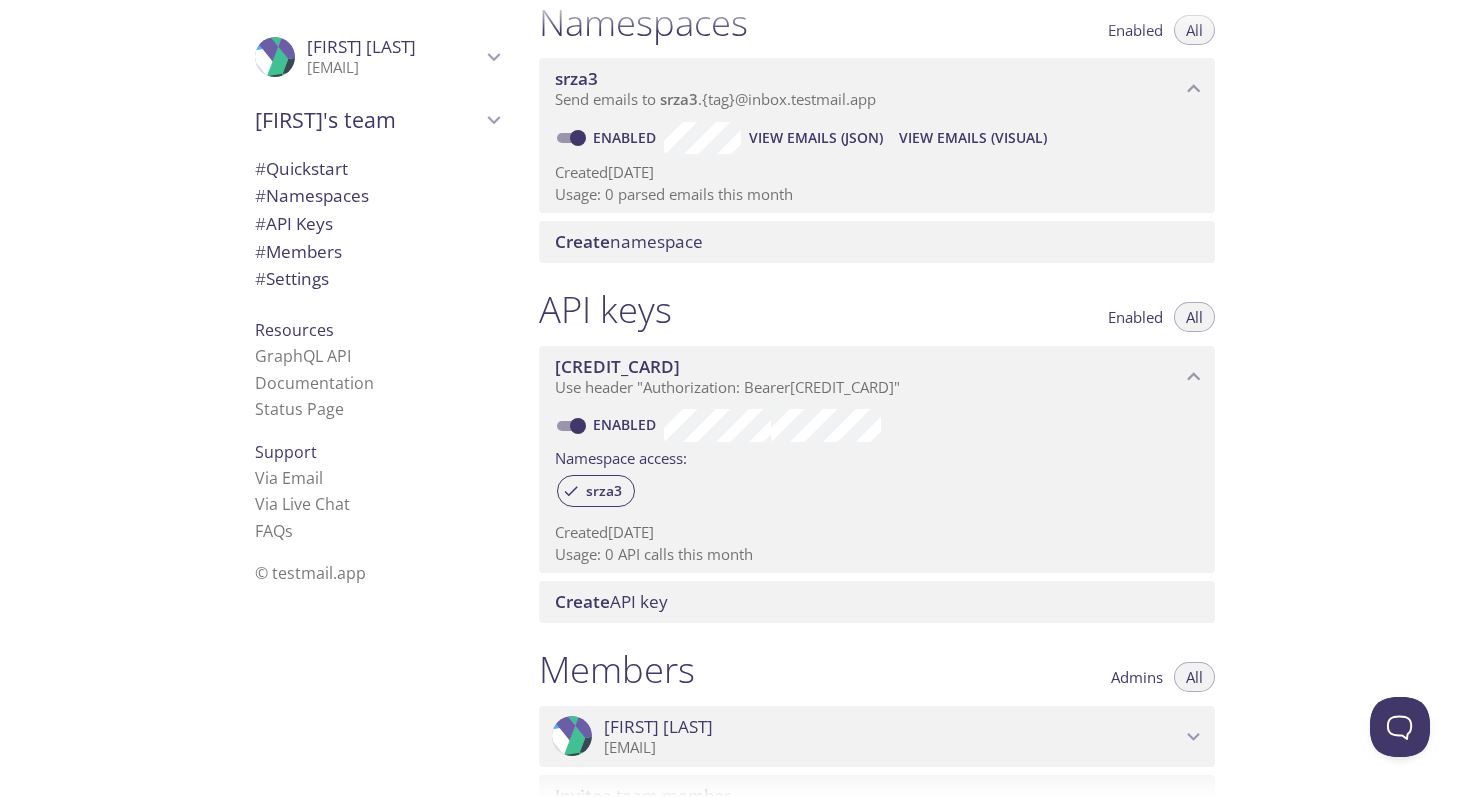 click on "#  API Keys" at bounding box center (294, 223) 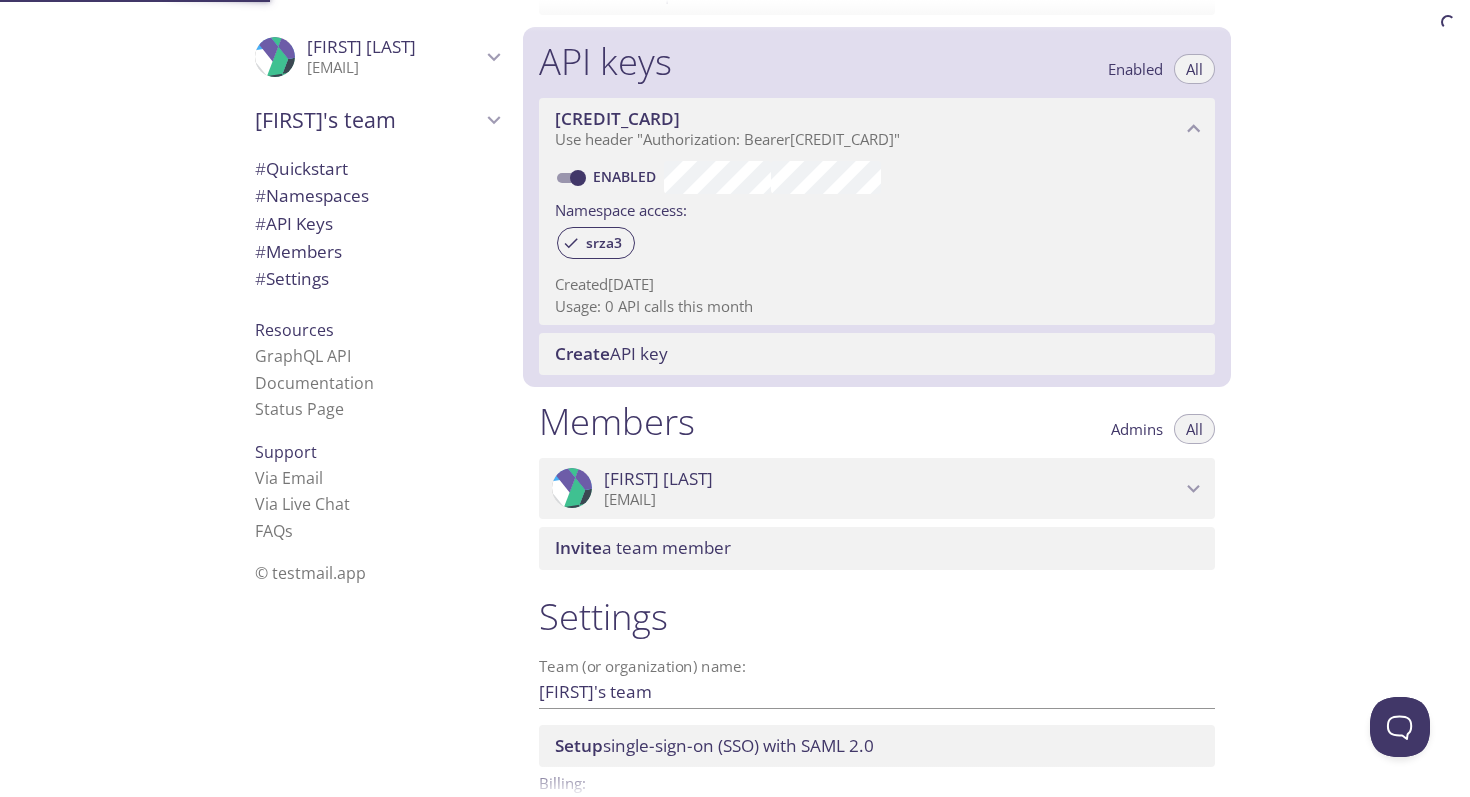 scroll, scrollTop: 540, scrollLeft: 0, axis: vertical 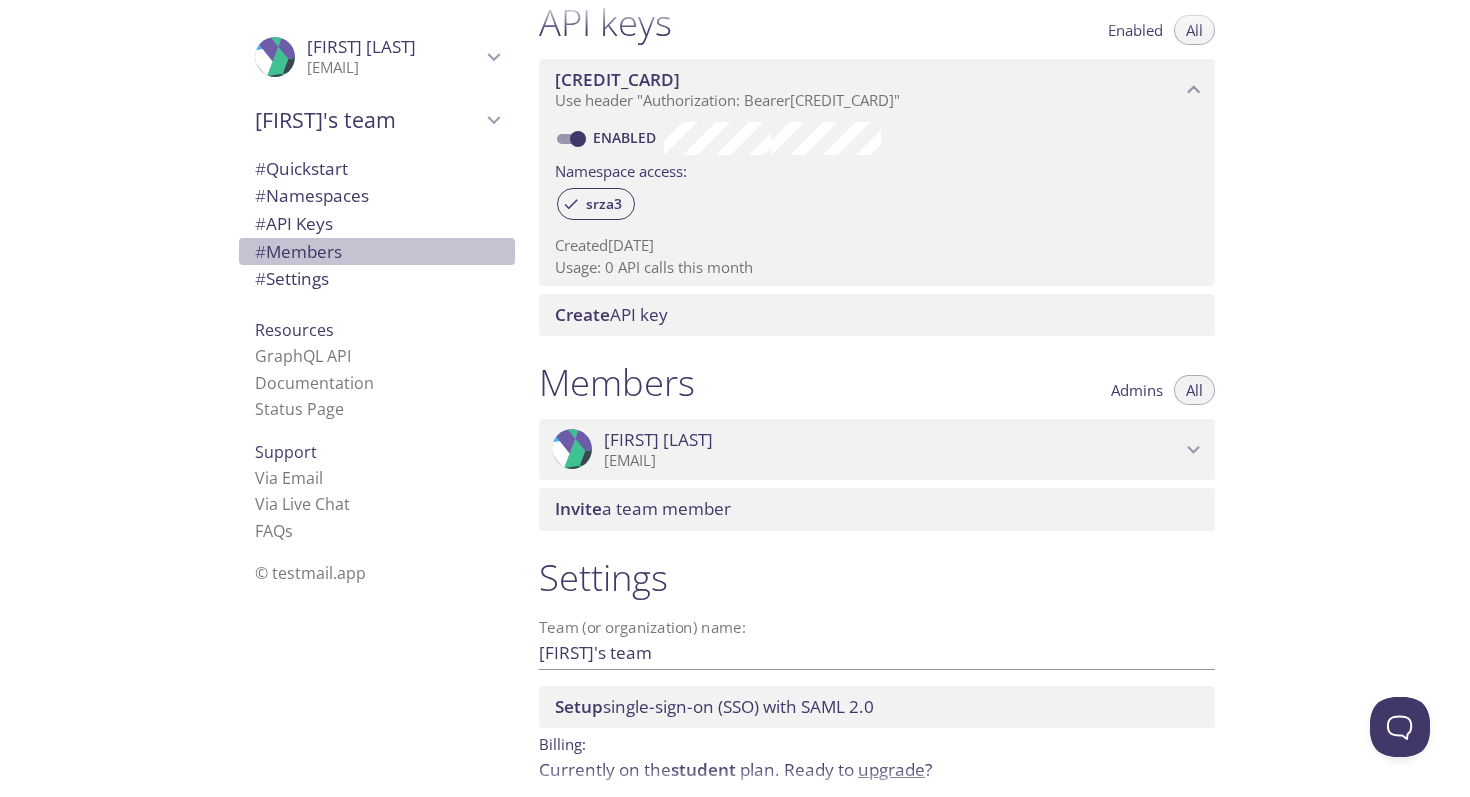 click on "#  Members" at bounding box center (298, 251) 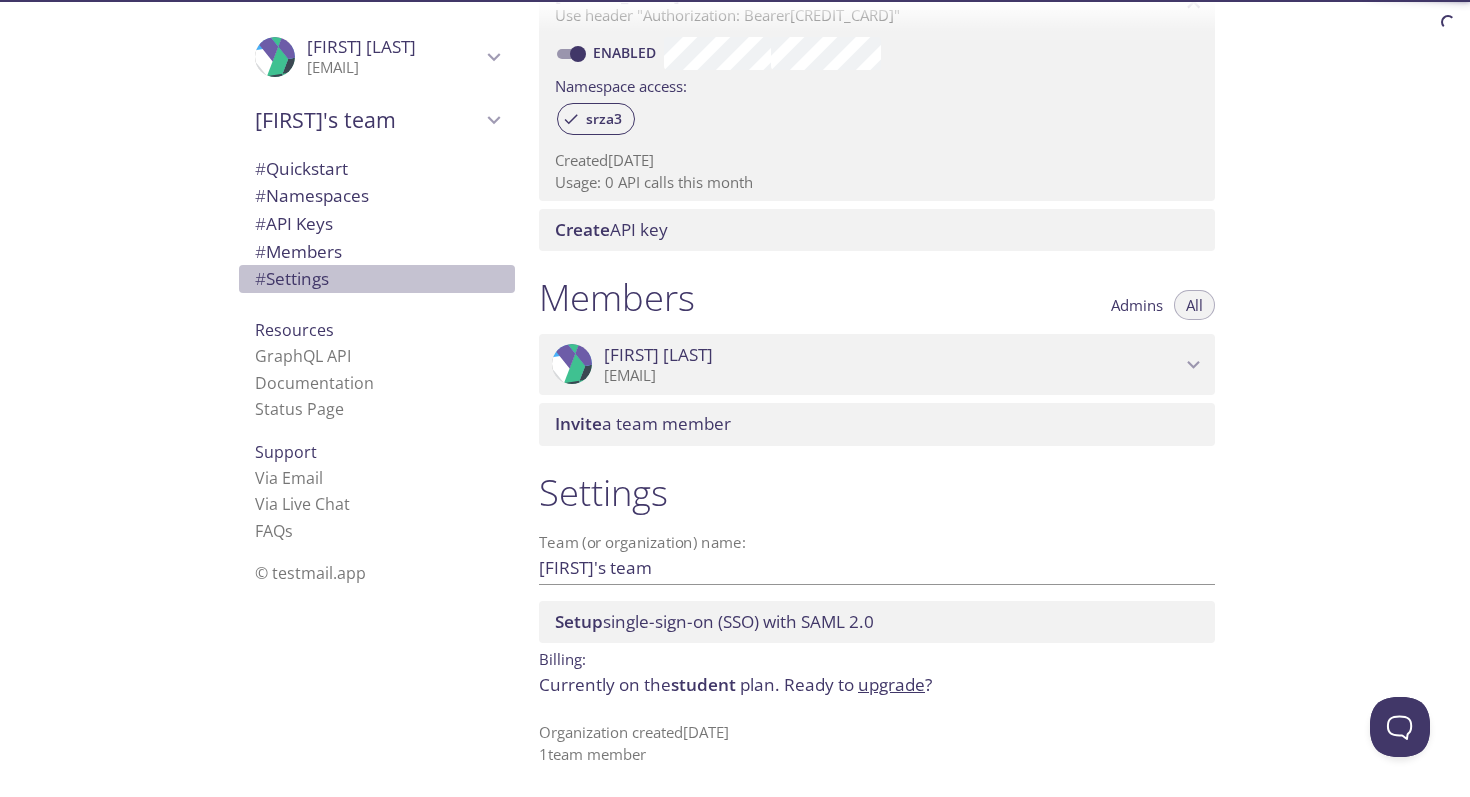 click on "#  Settings" at bounding box center [377, 279] 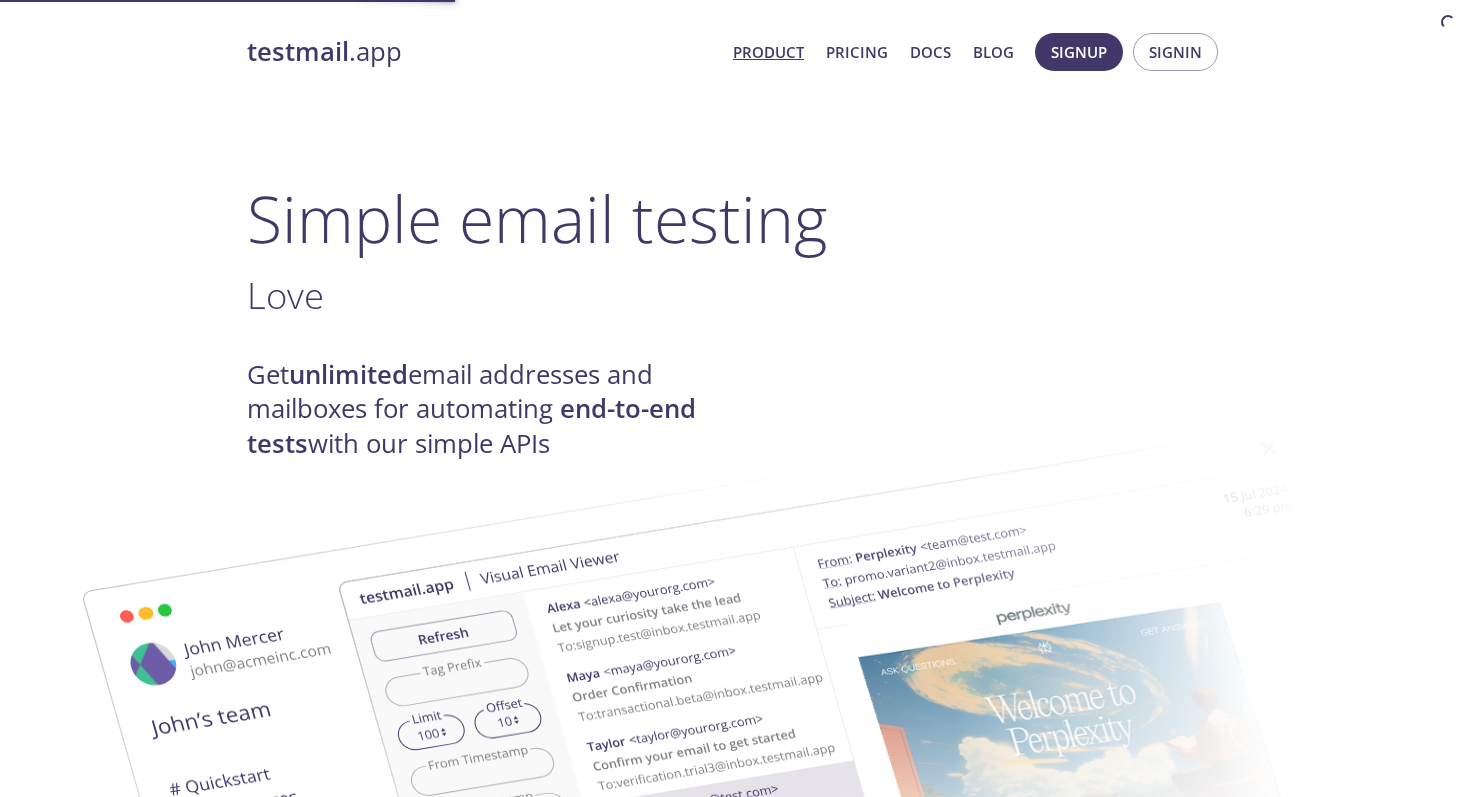 scroll, scrollTop: 0, scrollLeft: 0, axis: both 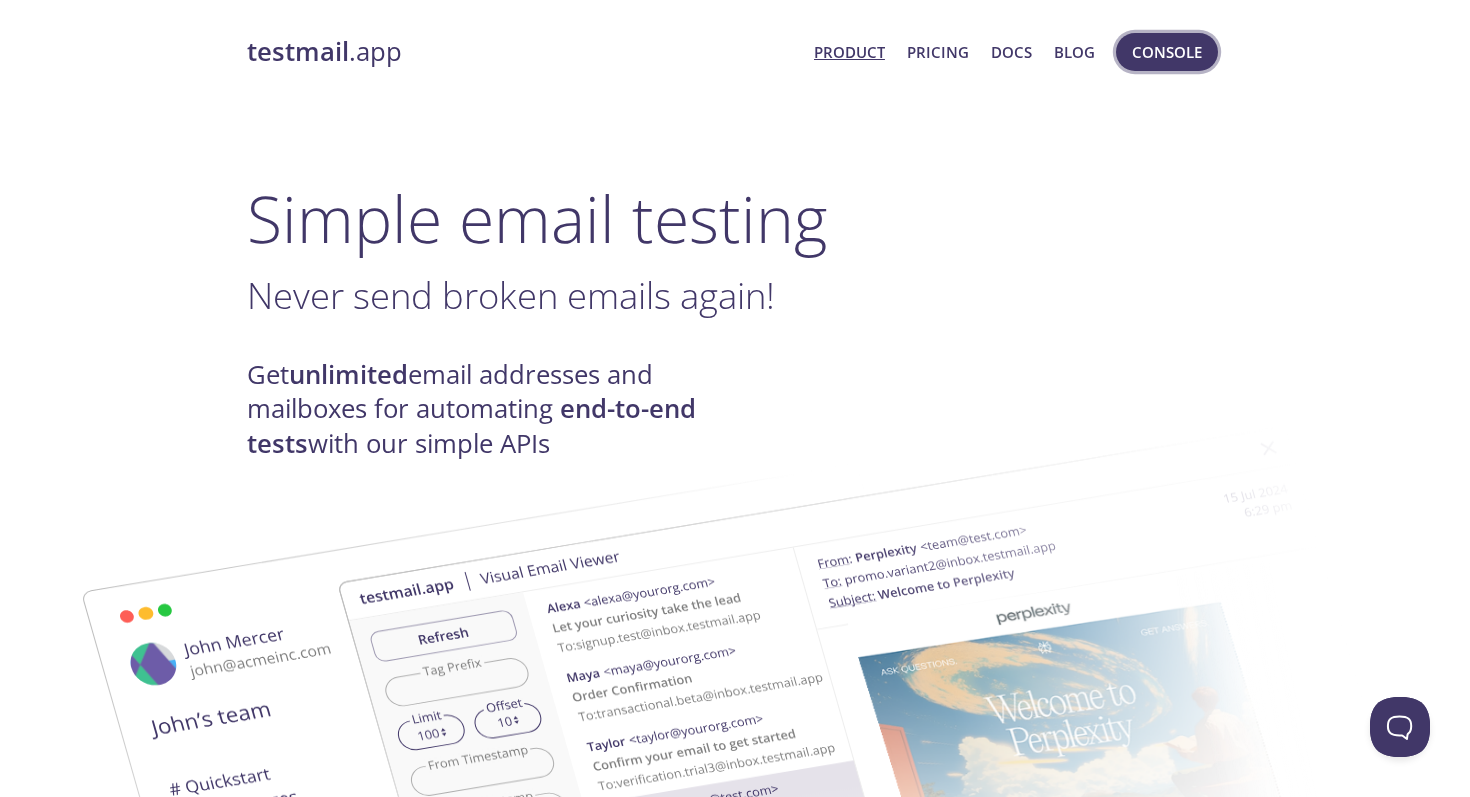click on "Console" at bounding box center [1167, 52] 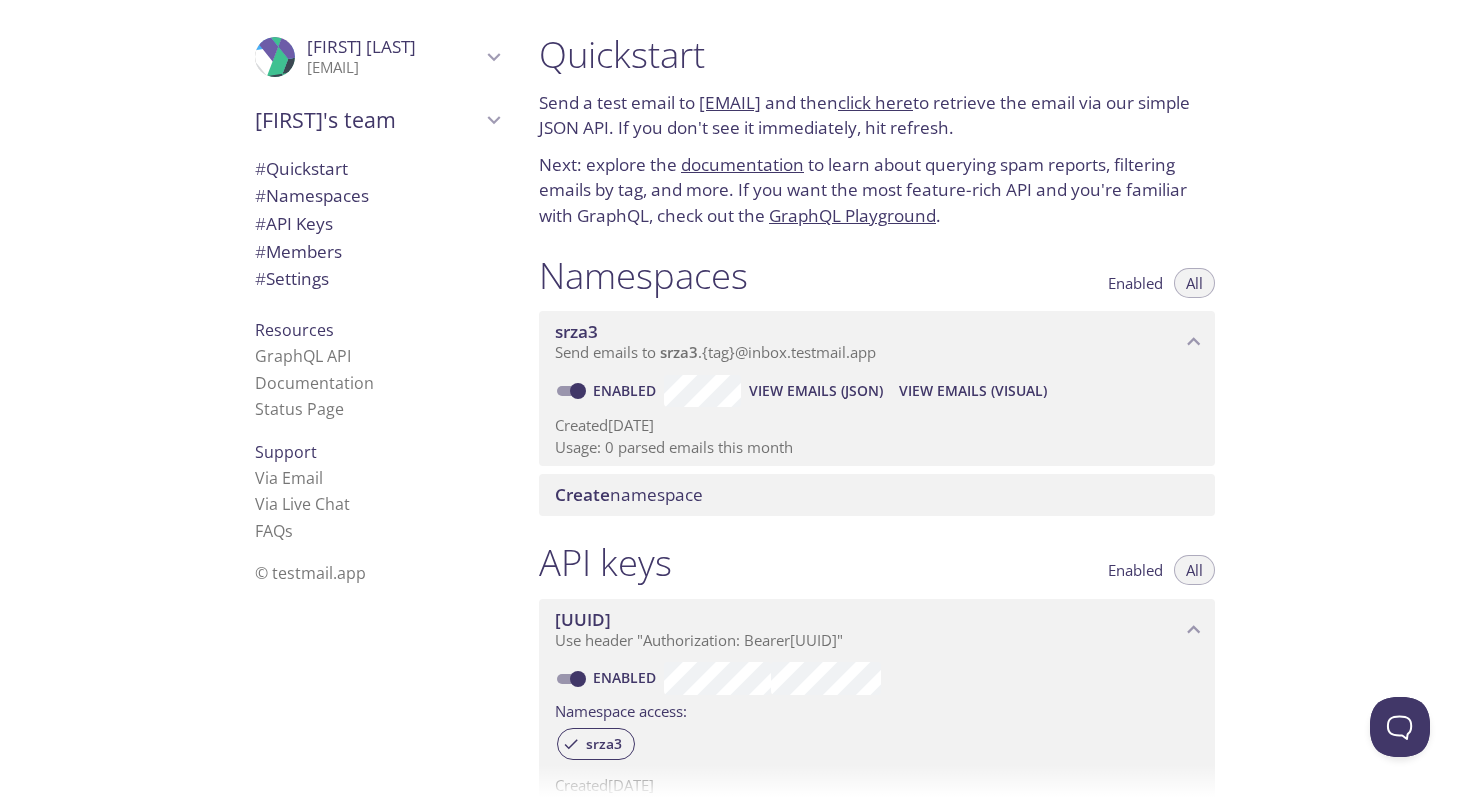 click on "click here" at bounding box center [875, 102] 